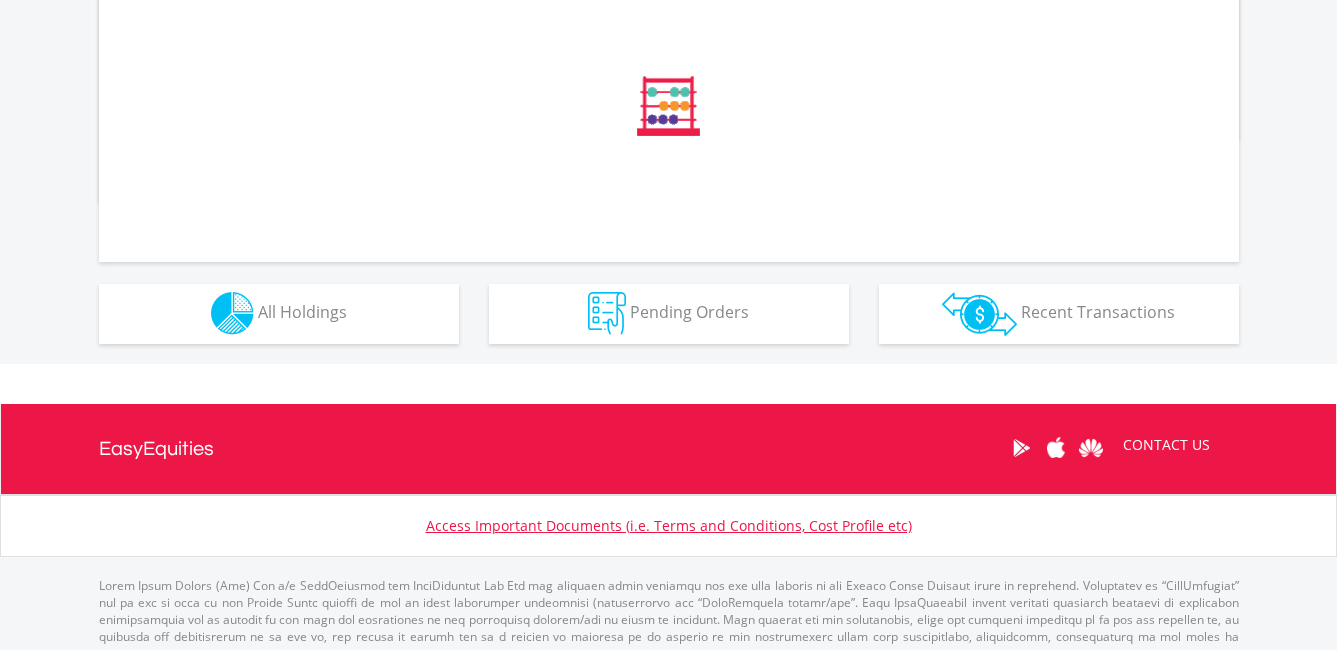 scroll, scrollTop: 770, scrollLeft: 0, axis: vertical 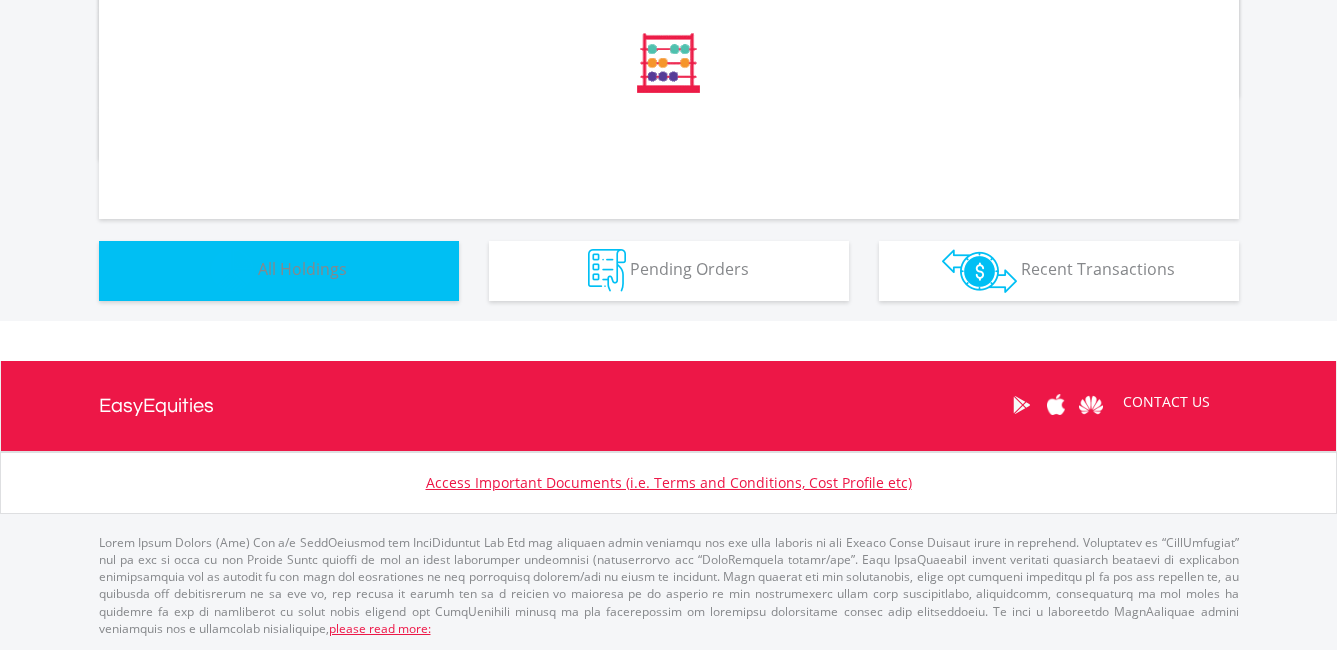 click on "All Holdings" at bounding box center [302, 269] 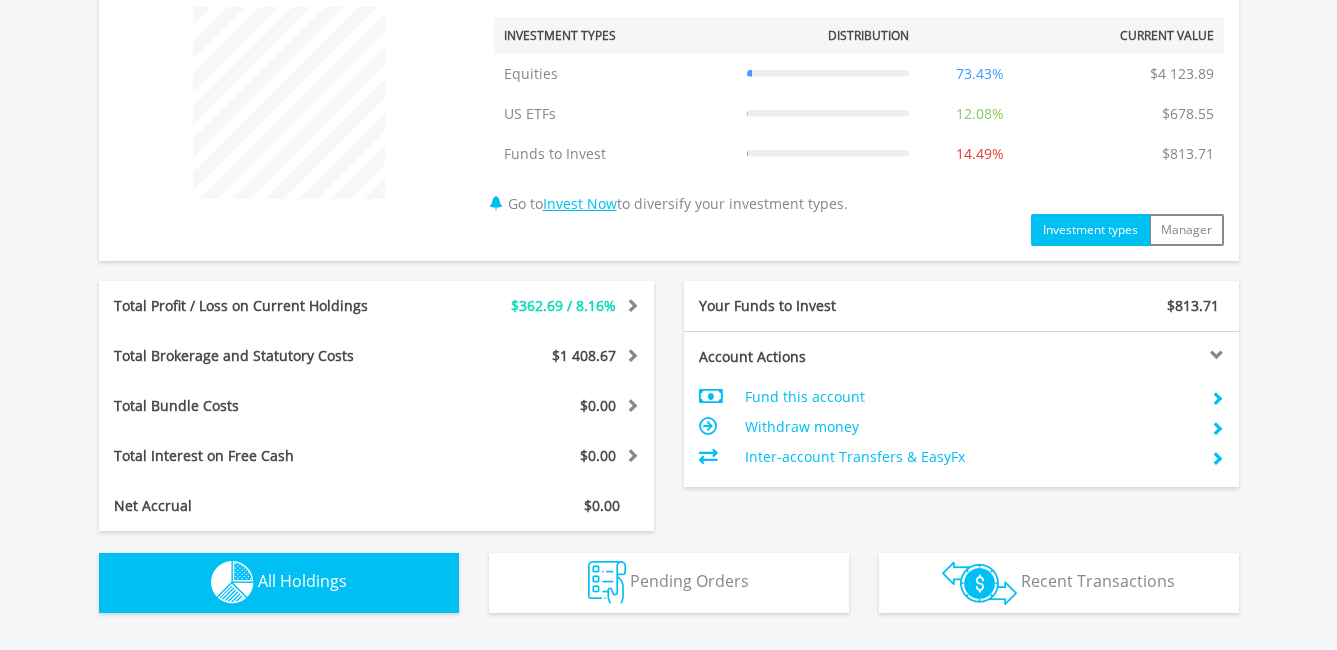 scroll, scrollTop: 1142, scrollLeft: 0, axis: vertical 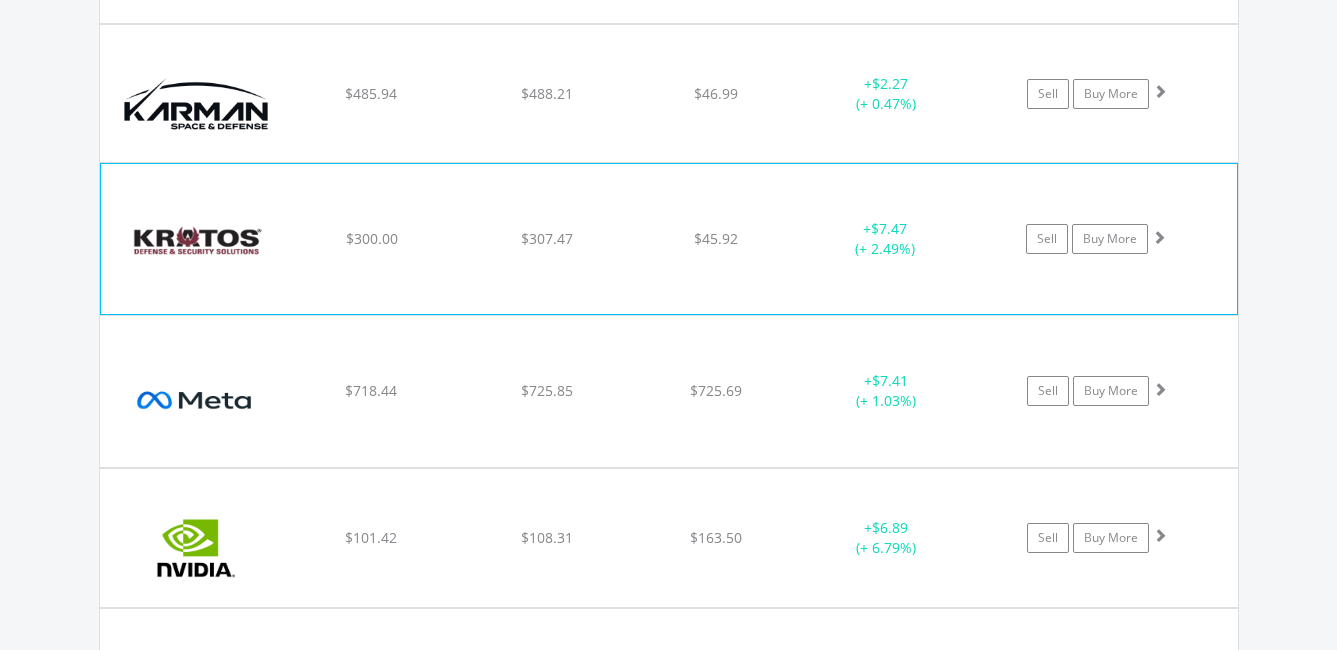 click on "$45.92" at bounding box center [716, -927] 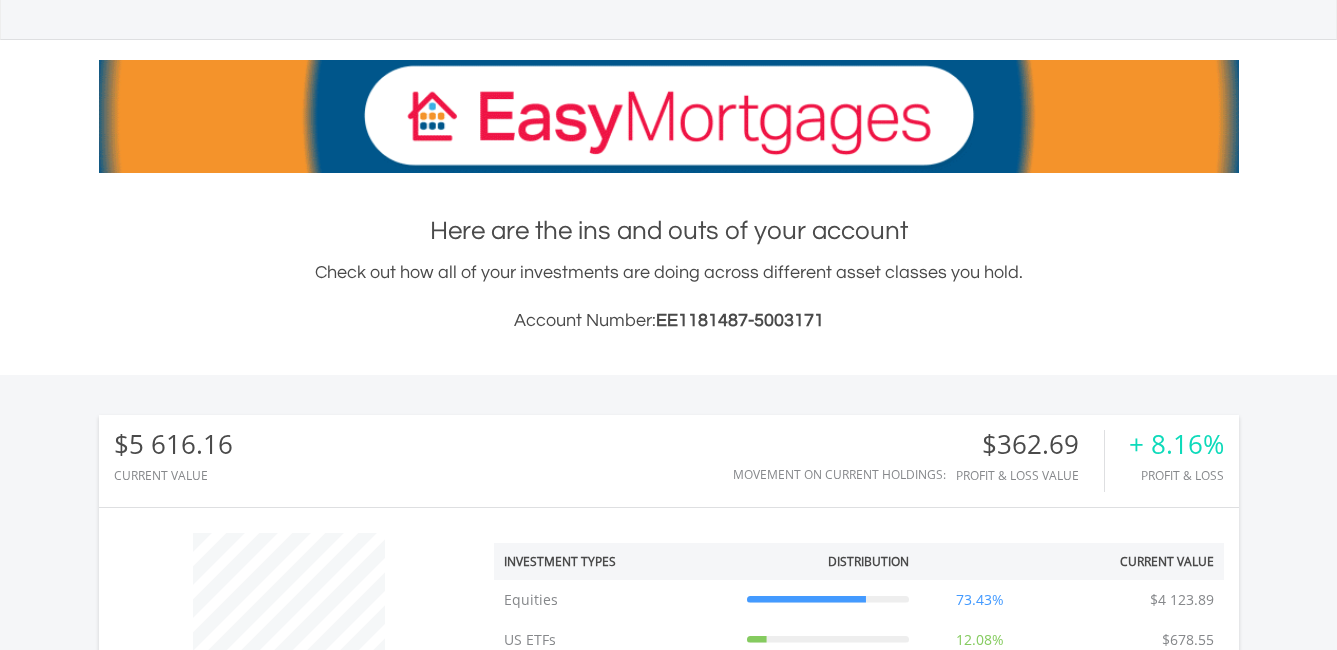 scroll, scrollTop: 0, scrollLeft: 0, axis: both 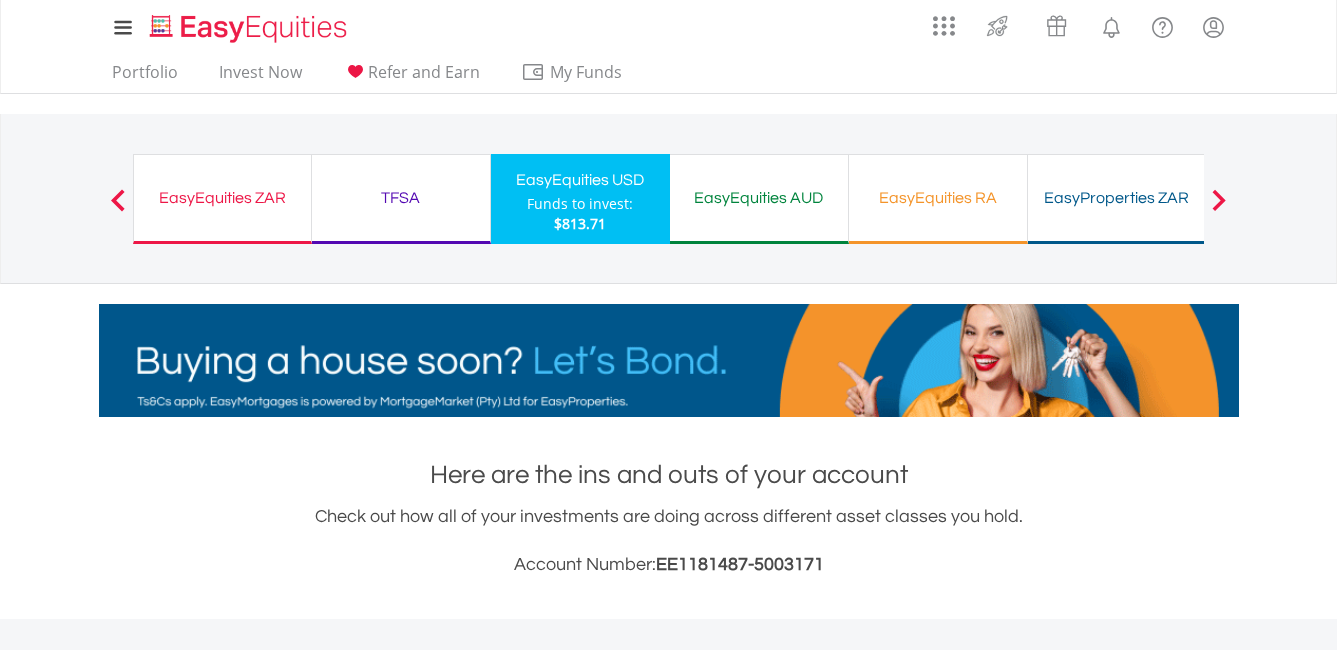 click on "EasyEquities ZAR" at bounding box center [222, 198] 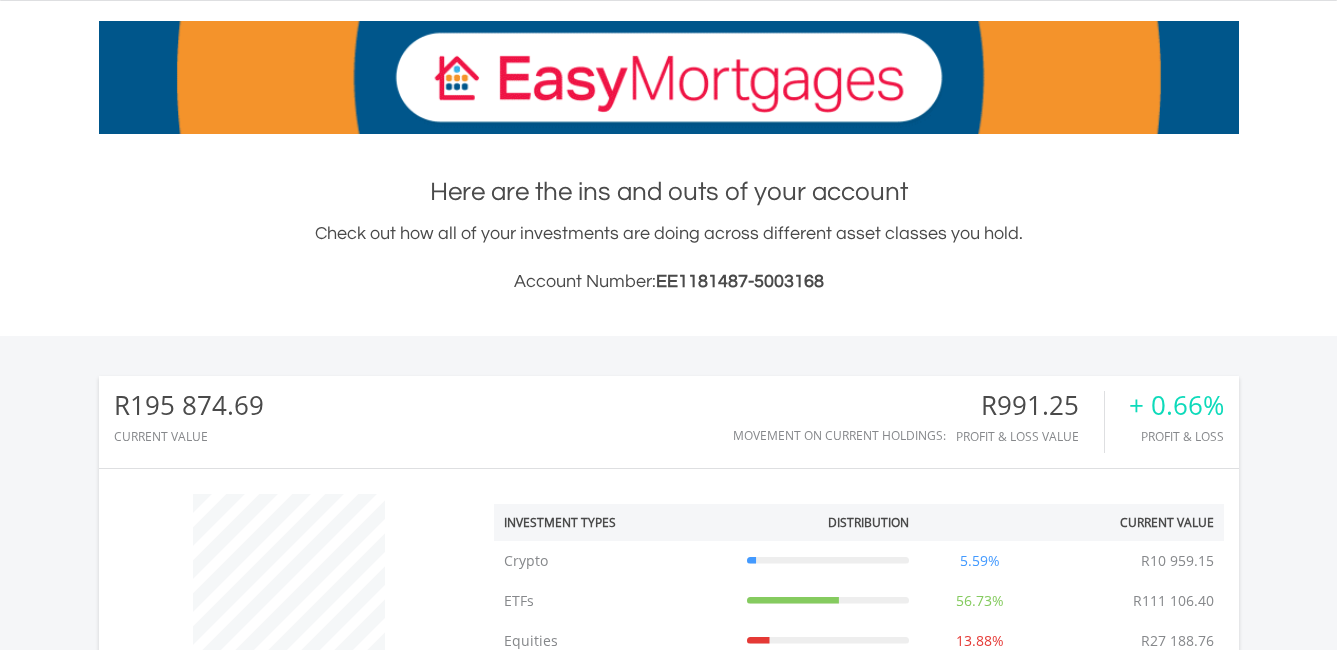 scroll, scrollTop: 300, scrollLeft: 0, axis: vertical 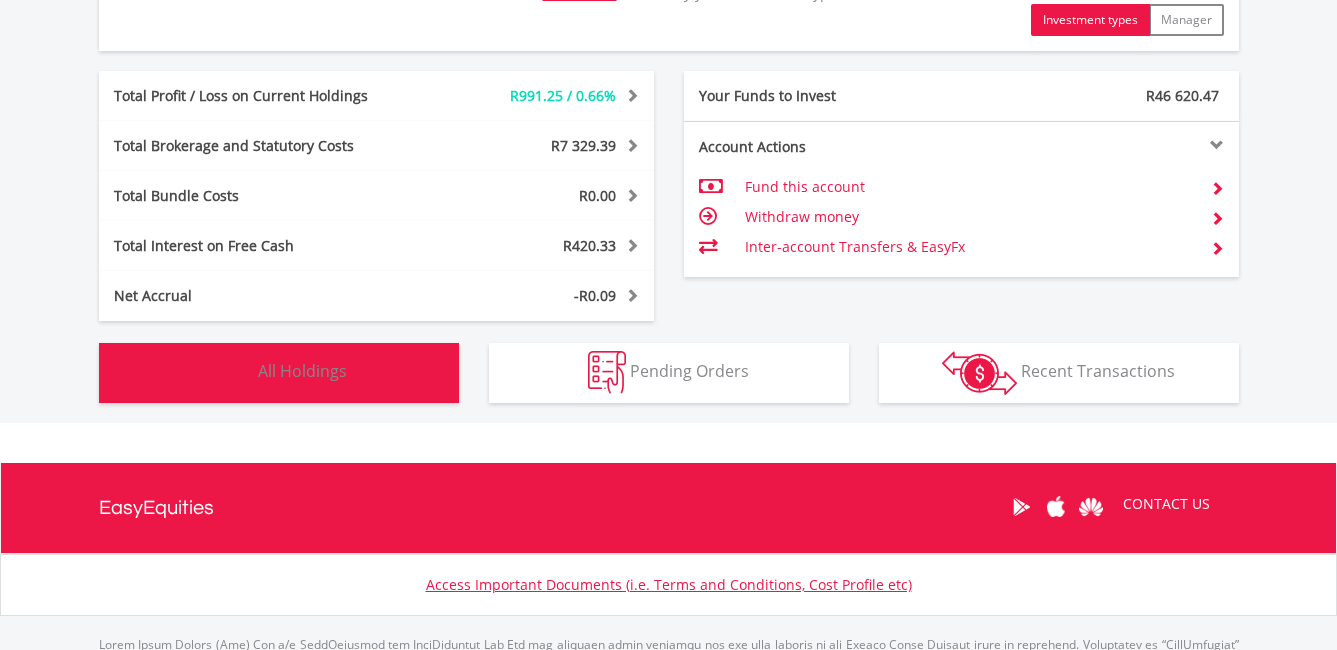 click on "Holdings
All Holdings" at bounding box center (279, 373) 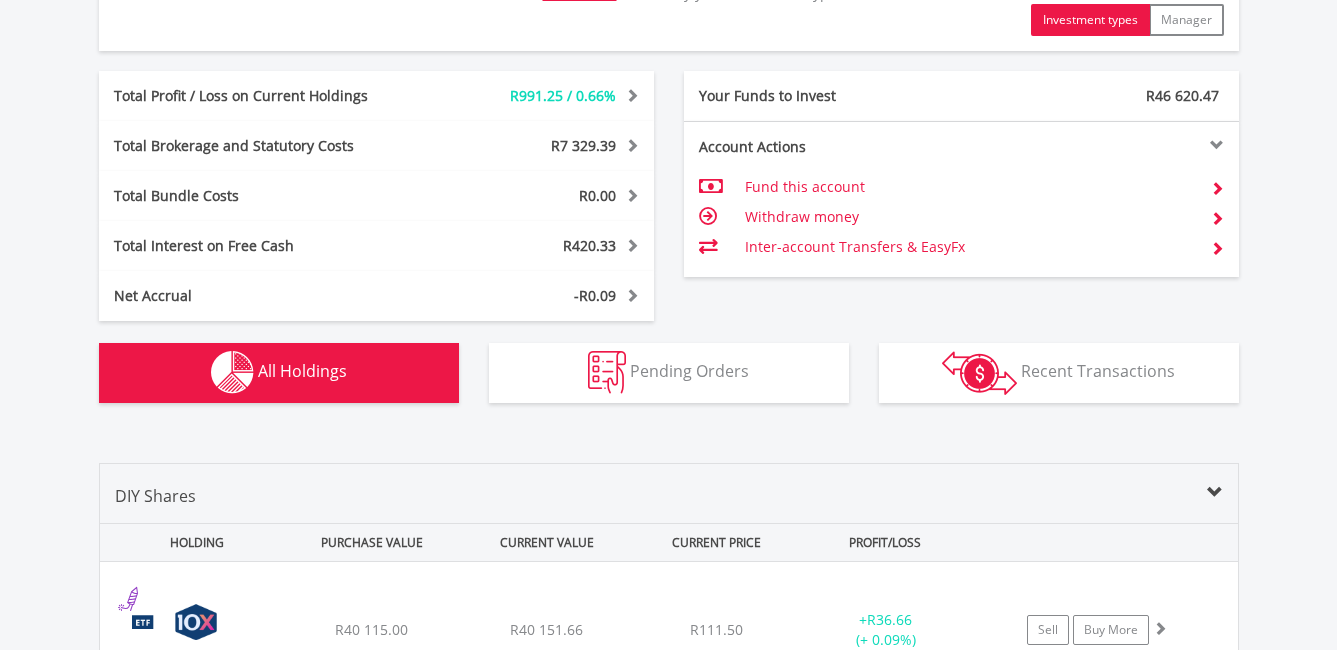 scroll, scrollTop: 1563, scrollLeft: 0, axis: vertical 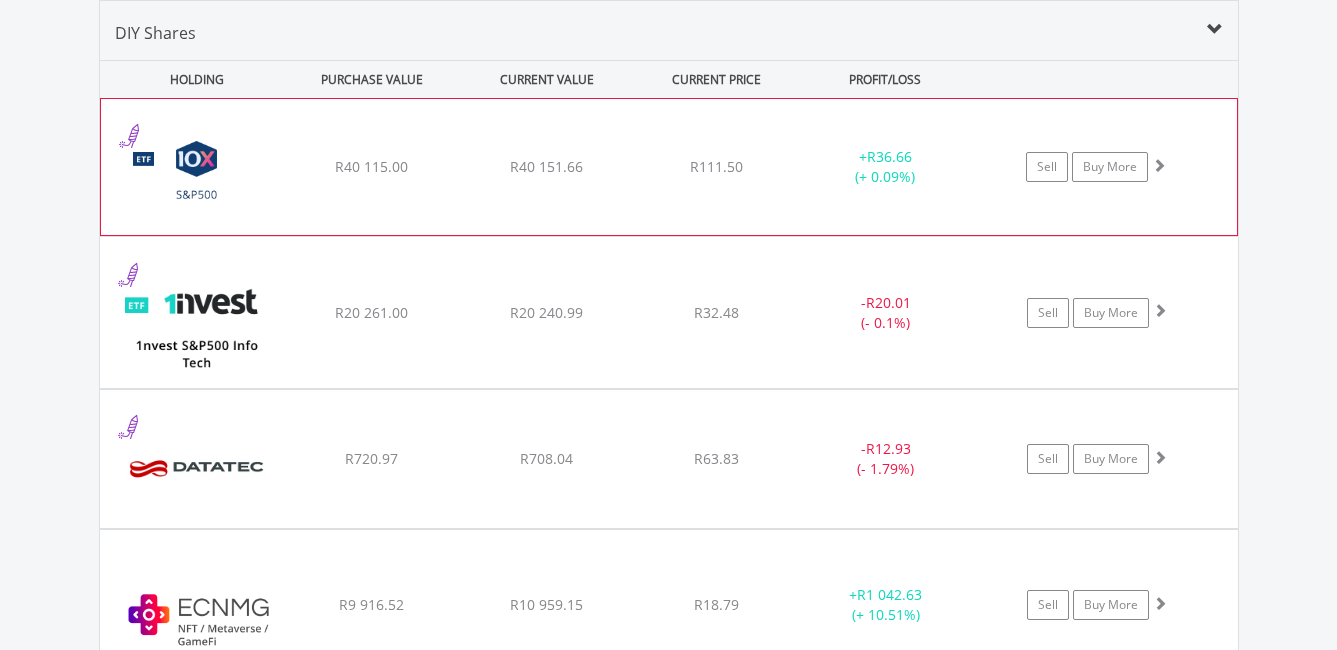 click on "﻿
10X S&P 500 Exchange Traded Fund
R40 115.00
R40 151.66
R111.50
+  R36.66 (+ 0.09%)
Sell
Buy More" at bounding box center (669, 167) 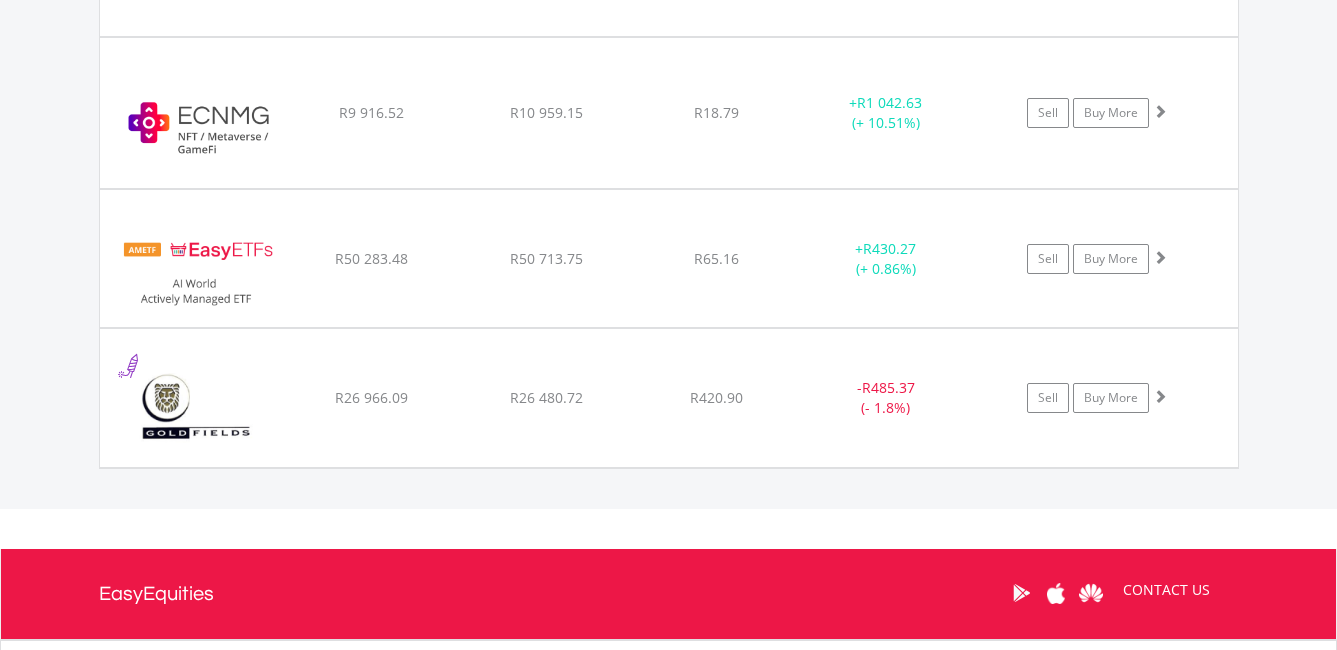 scroll, scrollTop: 2564, scrollLeft: 0, axis: vertical 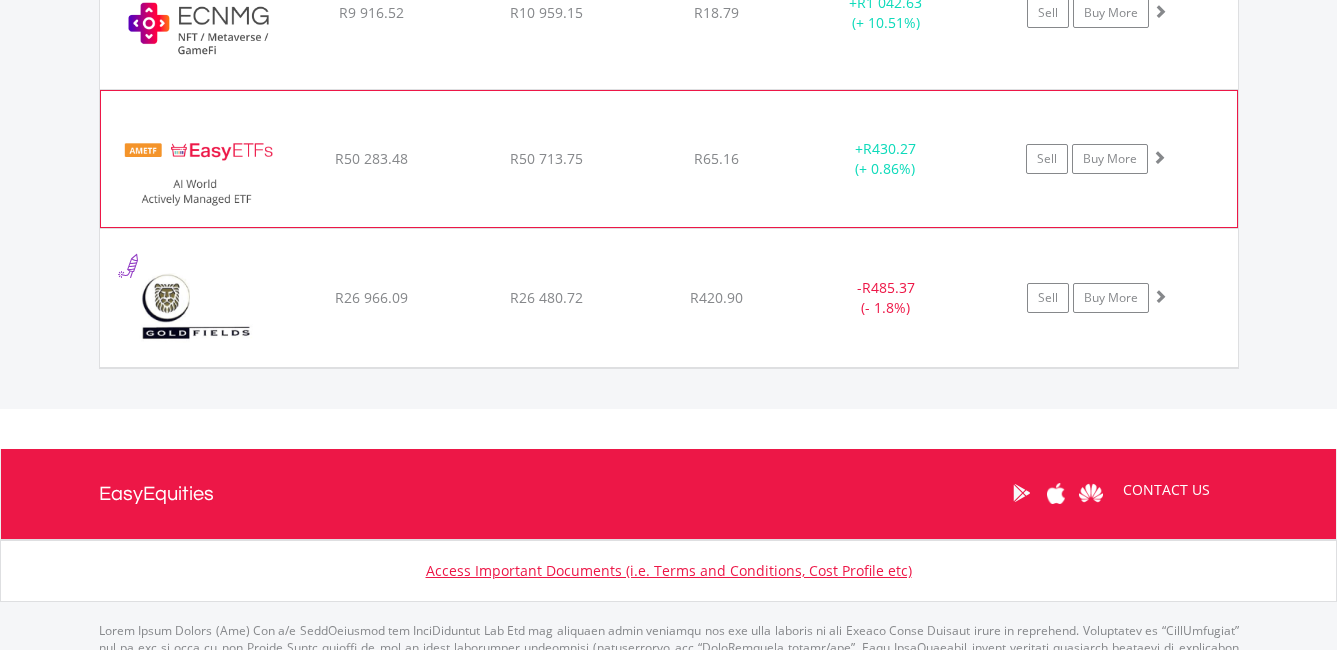 click on "﻿
EasyETFs AI World Actively Managed ETF
R50 283.48
R50 713.75
R65.16
+  R430.27 (+ 0.86%)
Sell
Buy More" at bounding box center [669, -834] 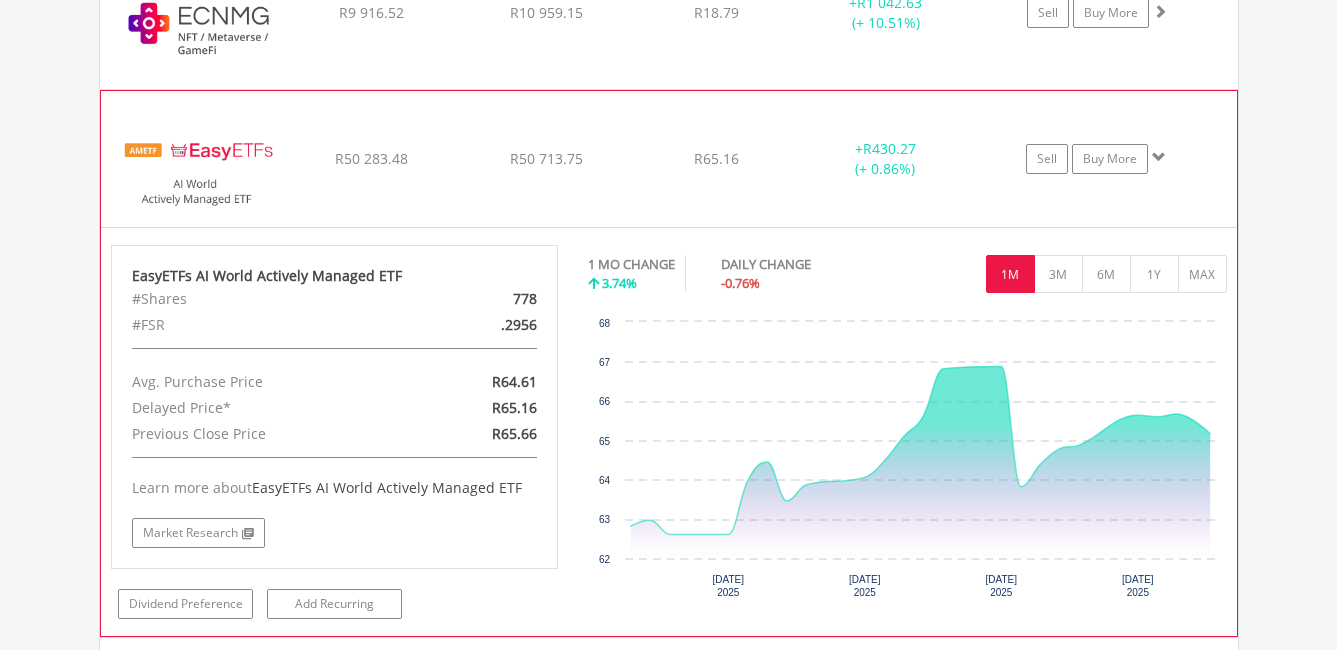 click on "﻿
EasyETFs AI World Actively Managed ETF
R50 283.48
R50 713.75
R65.16
+  R430.27 (+ 0.86%)
Sell
Buy More" at bounding box center [669, -834] 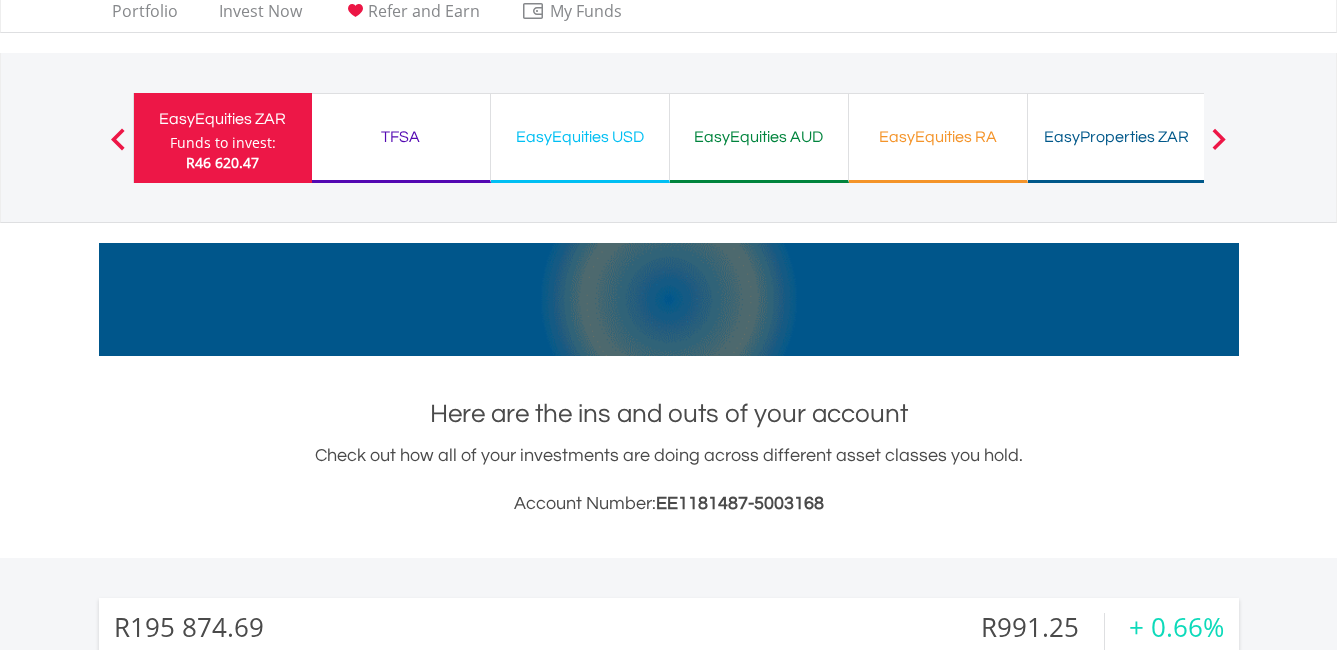 scroll, scrollTop: 0, scrollLeft: 0, axis: both 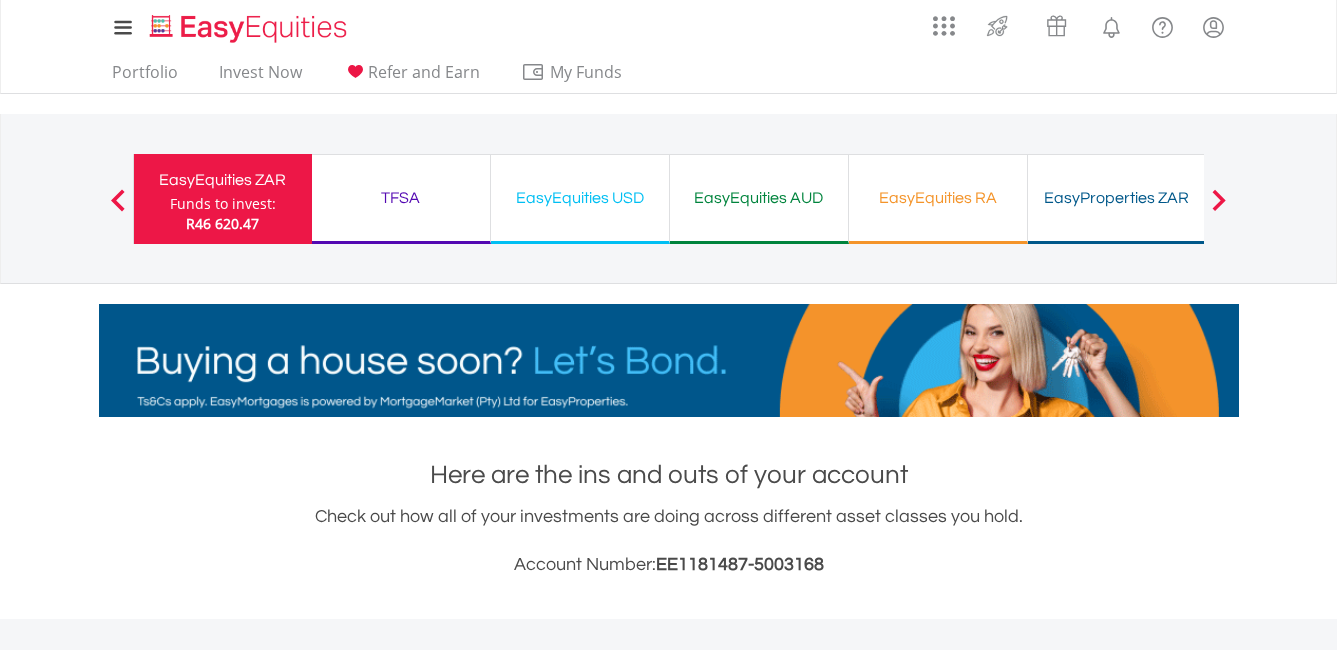 click on "TFSA" at bounding box center (401, 198) 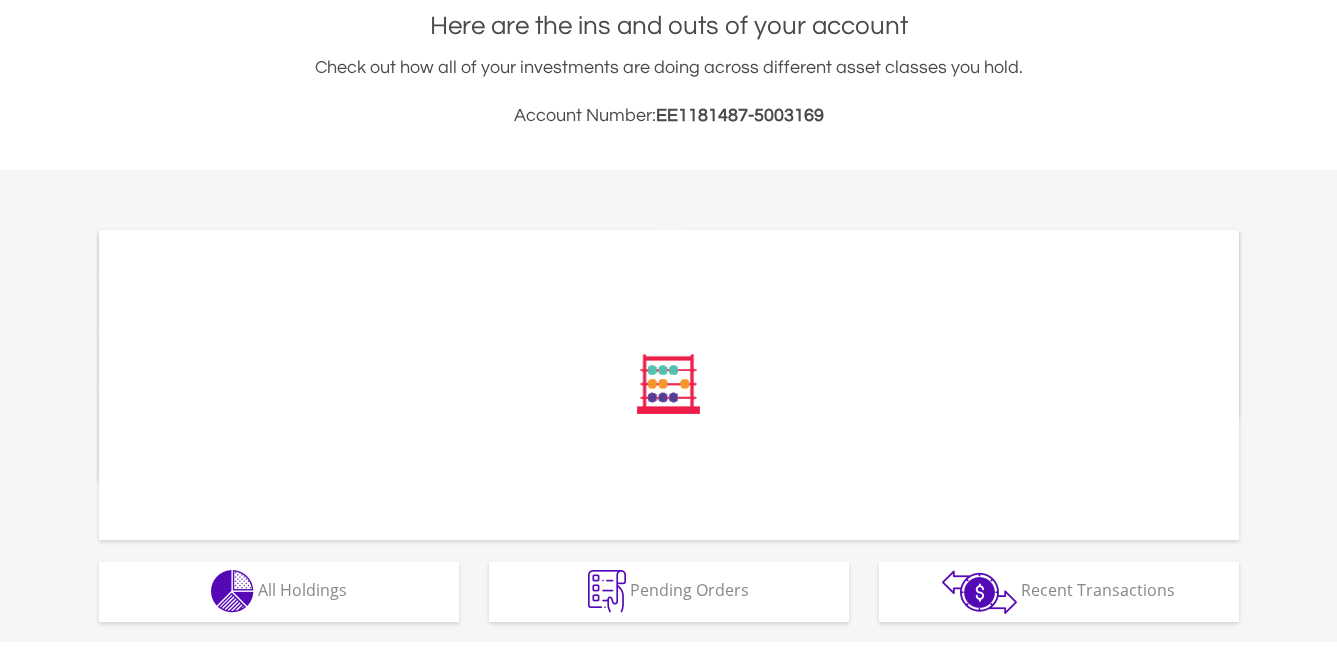 scroll, scrollTop: 600, scrollLeft: 0, axis: vertical 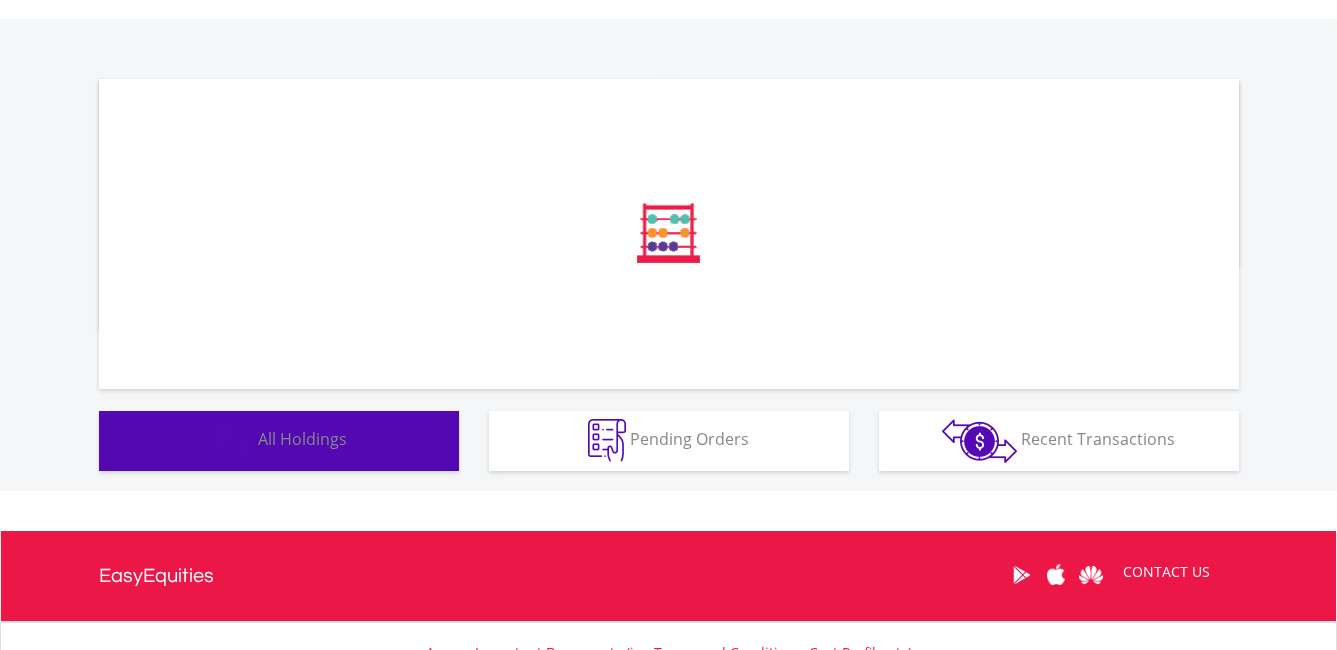click on "﻿
Distribution
Current Value
Show All" at bounding box center (669, 255) 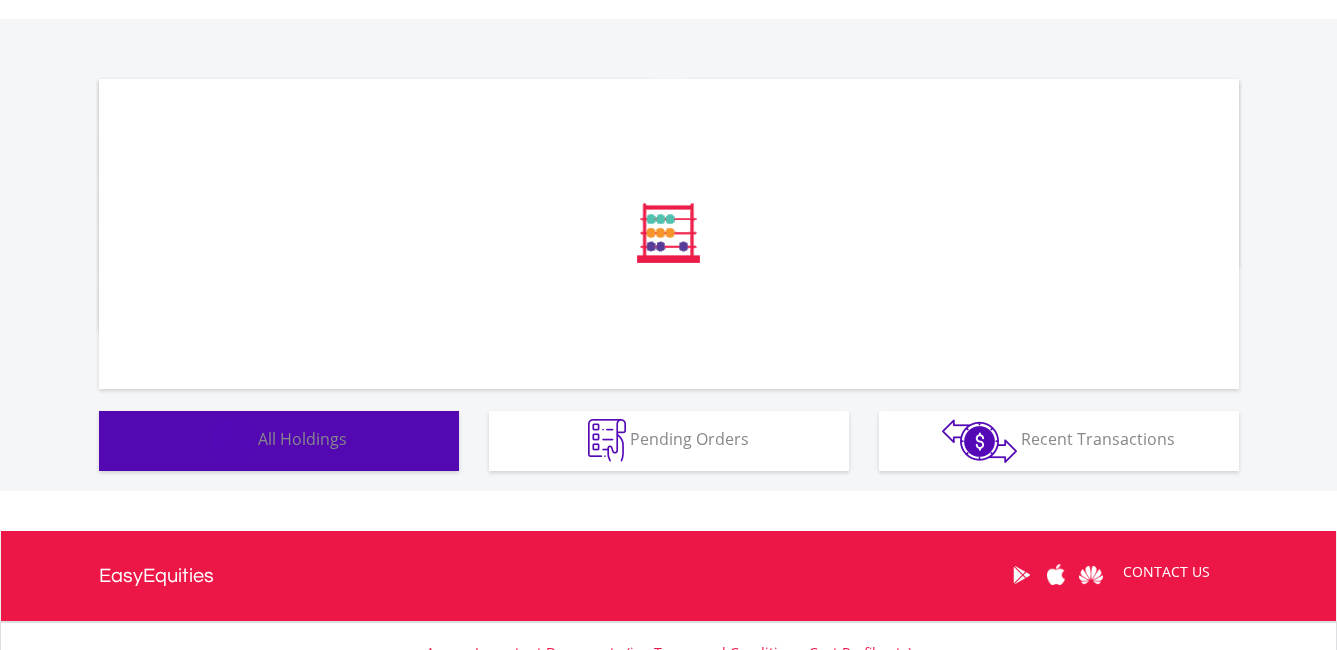 scroll, scrollTop: 580, scrollLeft: 0, axis: vertical 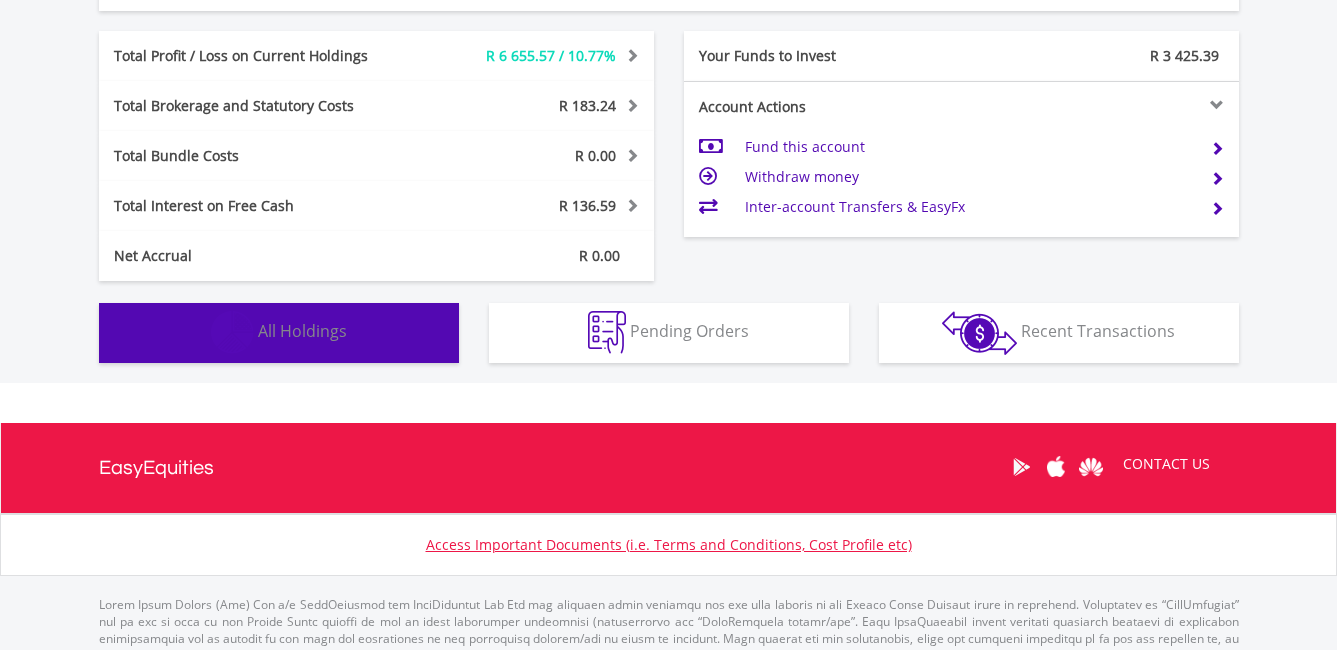click on "Holdings
All Holdings" at bounding box center [279, 333] 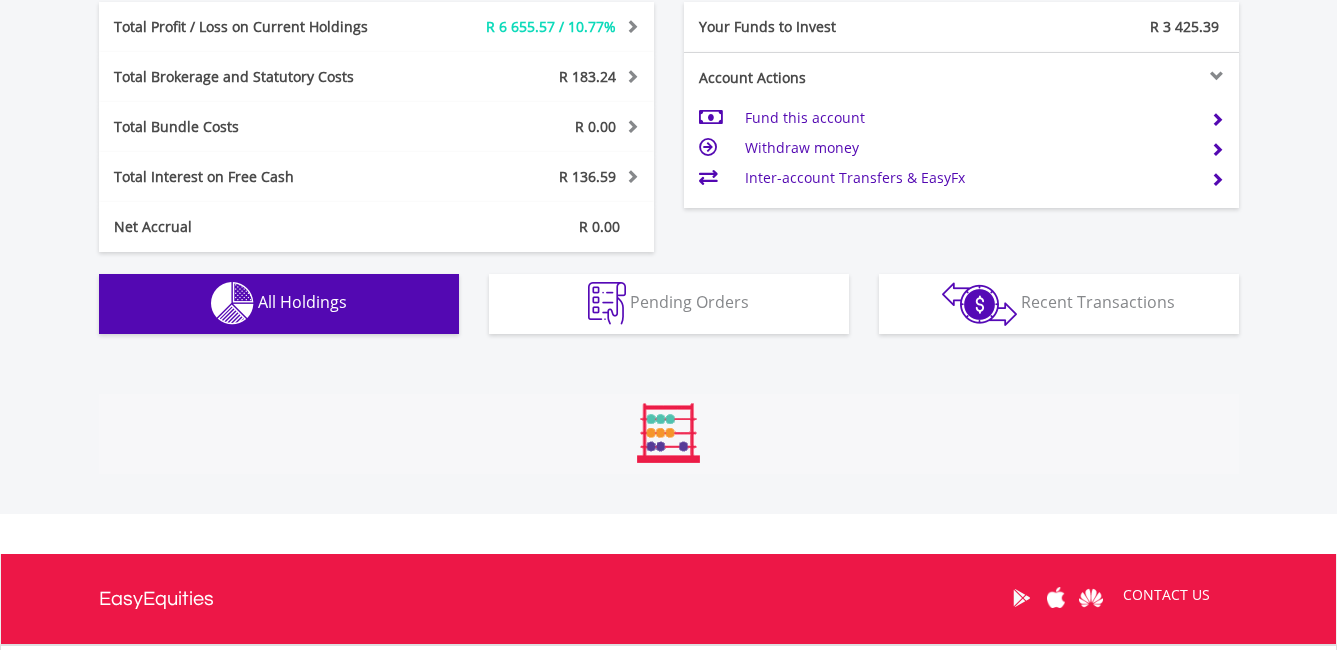 scroll, scrollTop: 1325, scrollLeft: 0, axis: vertical 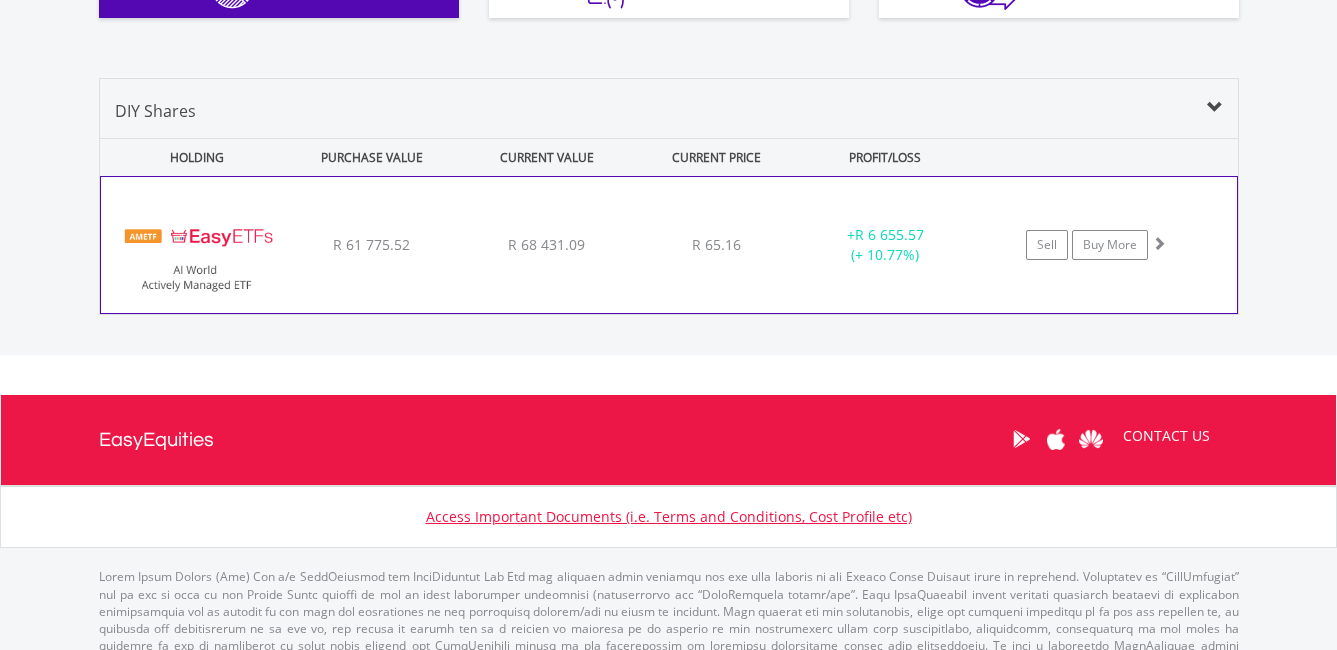 click on "﻿
EasyETFs AI World Actively Managed ETF
R 61 775.52
R 68 431.09
R 65.16
+  R 6 655.57 (+ 10.77%)
Sell
Buy More" at bounding box center [669, 245] 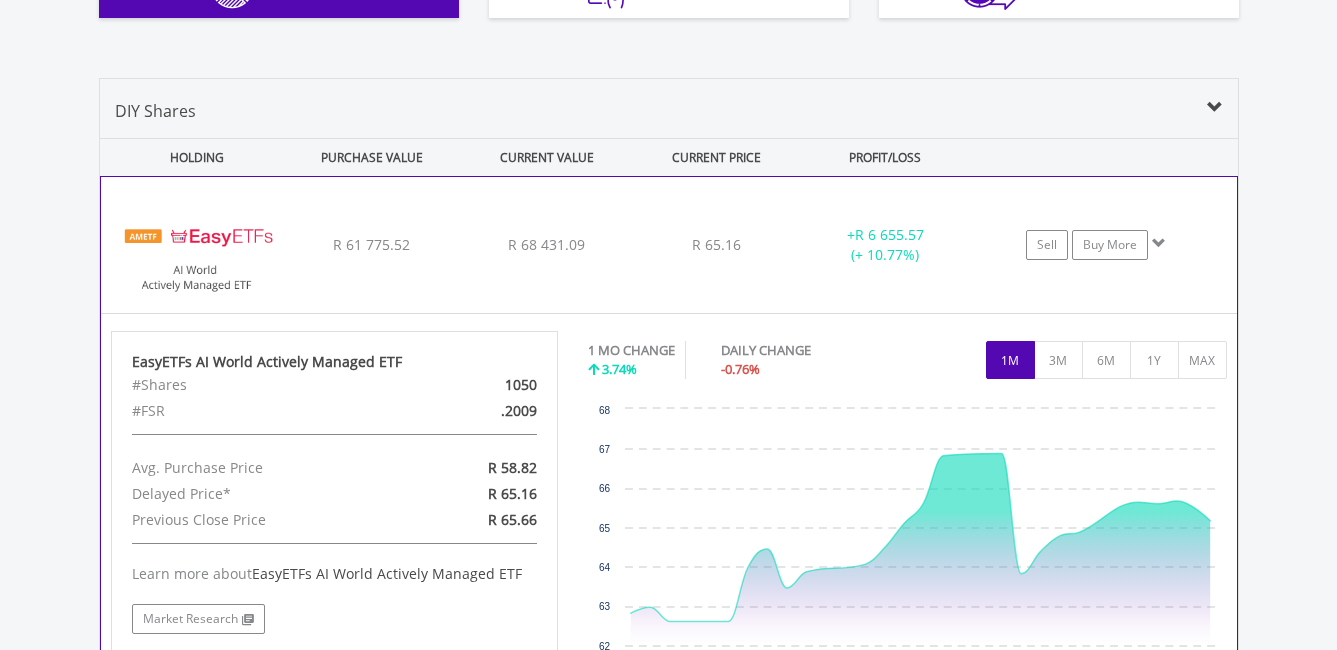 click on "R 65.16" at bounding box center (716, 245) 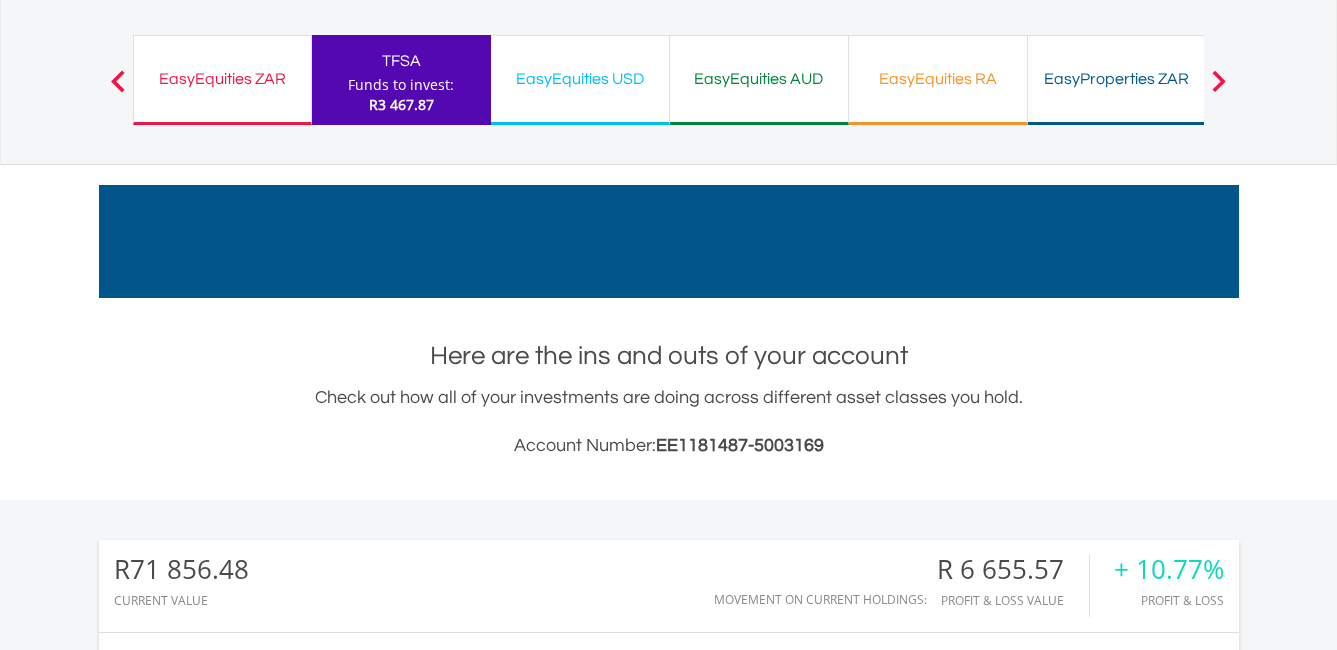 scroll, scrollTop: 25, scrollLeft: 0, axis: vertical 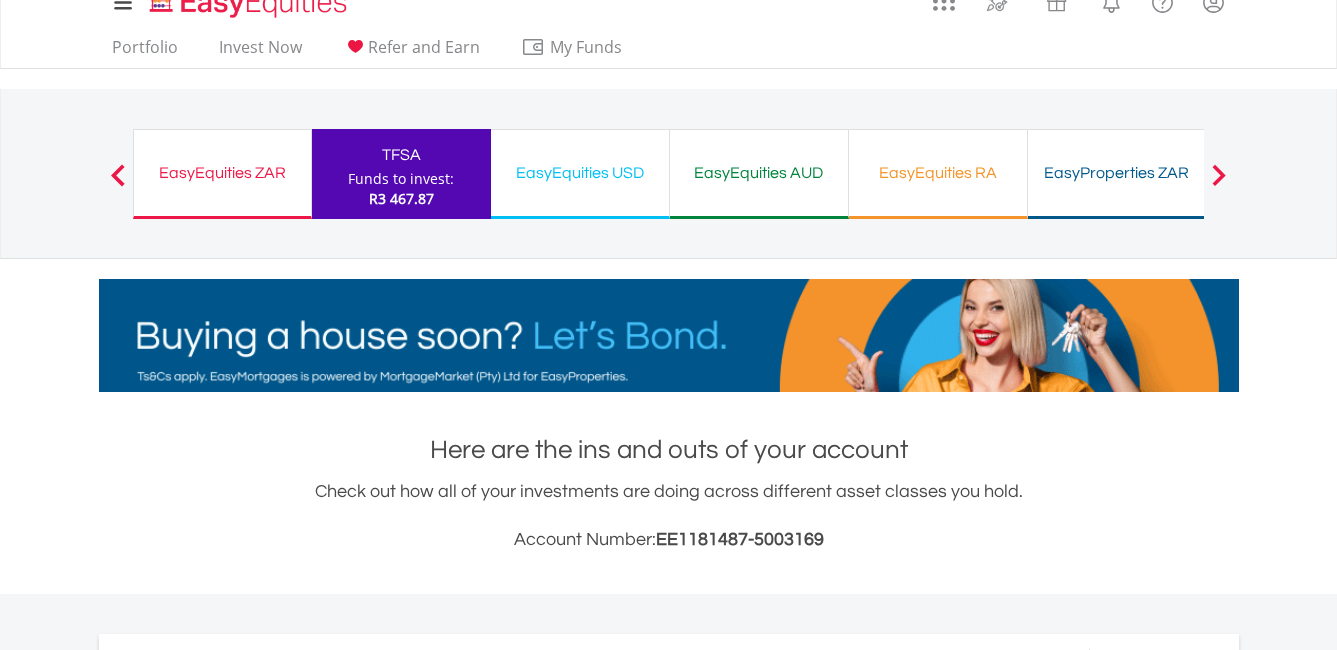 click on "EasyEquities USD" at bounding box center [580, 173] 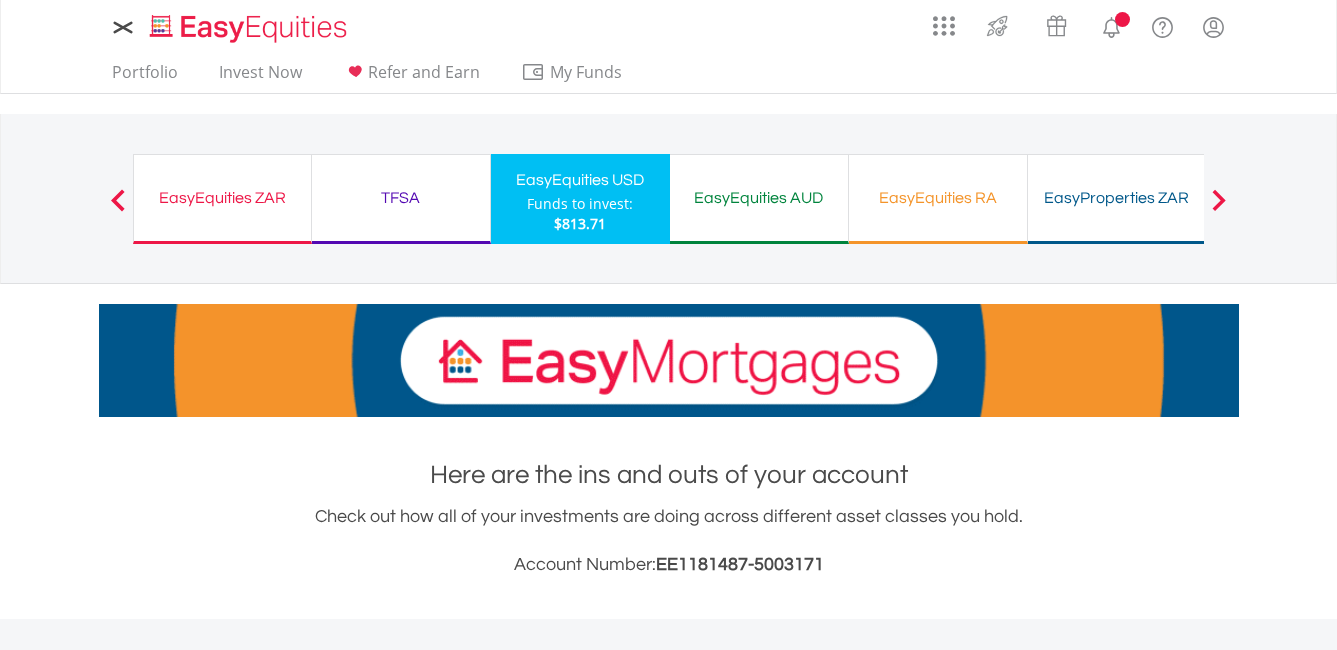 scroll, scrollTop: 0, scrollLeft: 0, axis: both 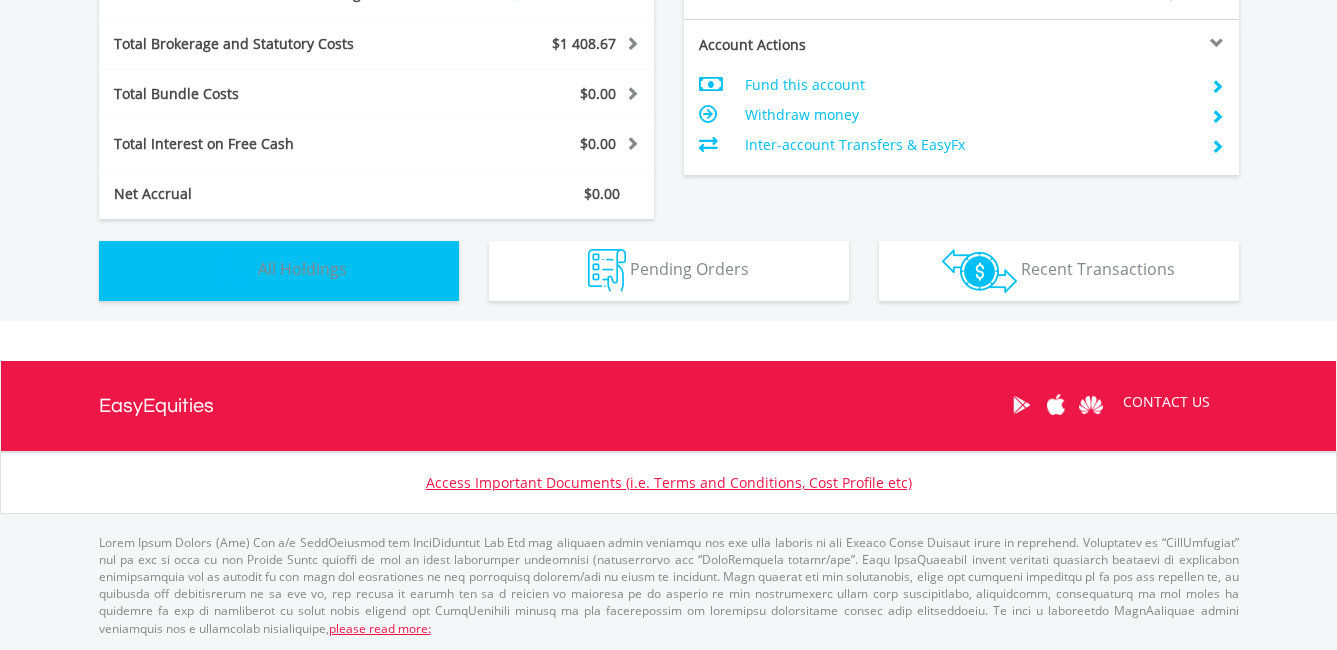 click on "All Holdings" at bounding box center (302, 269) 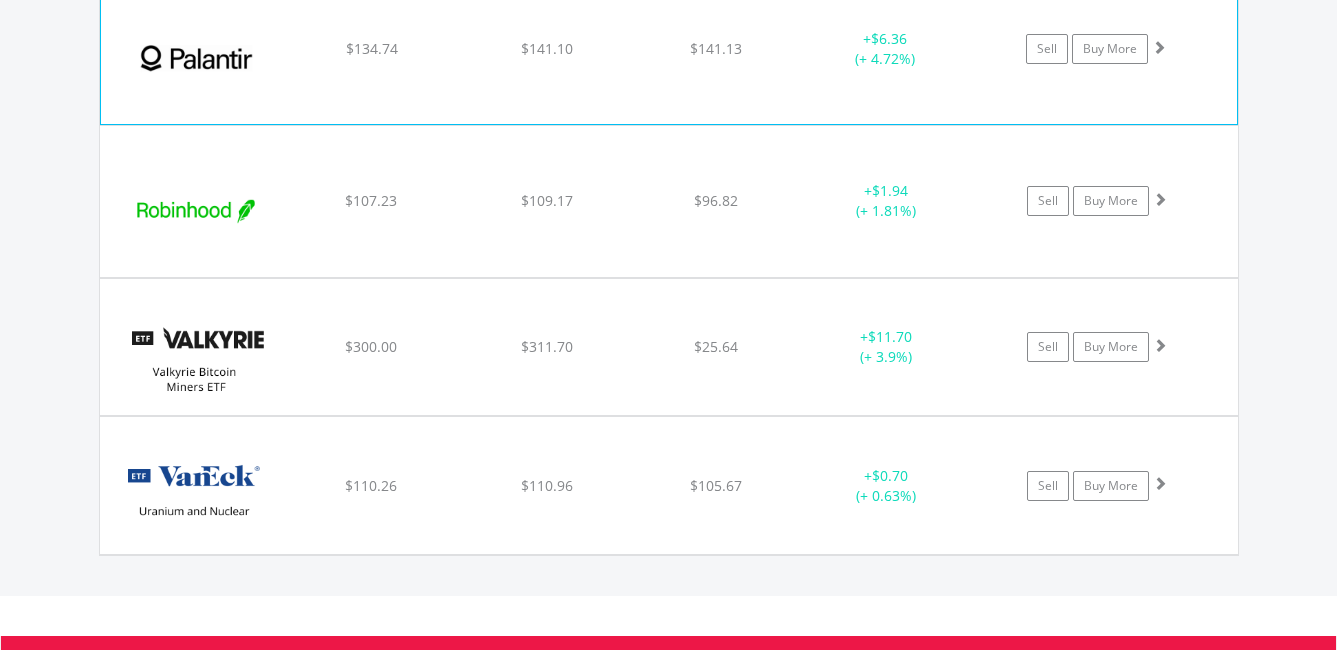 scroll, scrollTop: 3243, scrollLeft: 0, axis: vertical 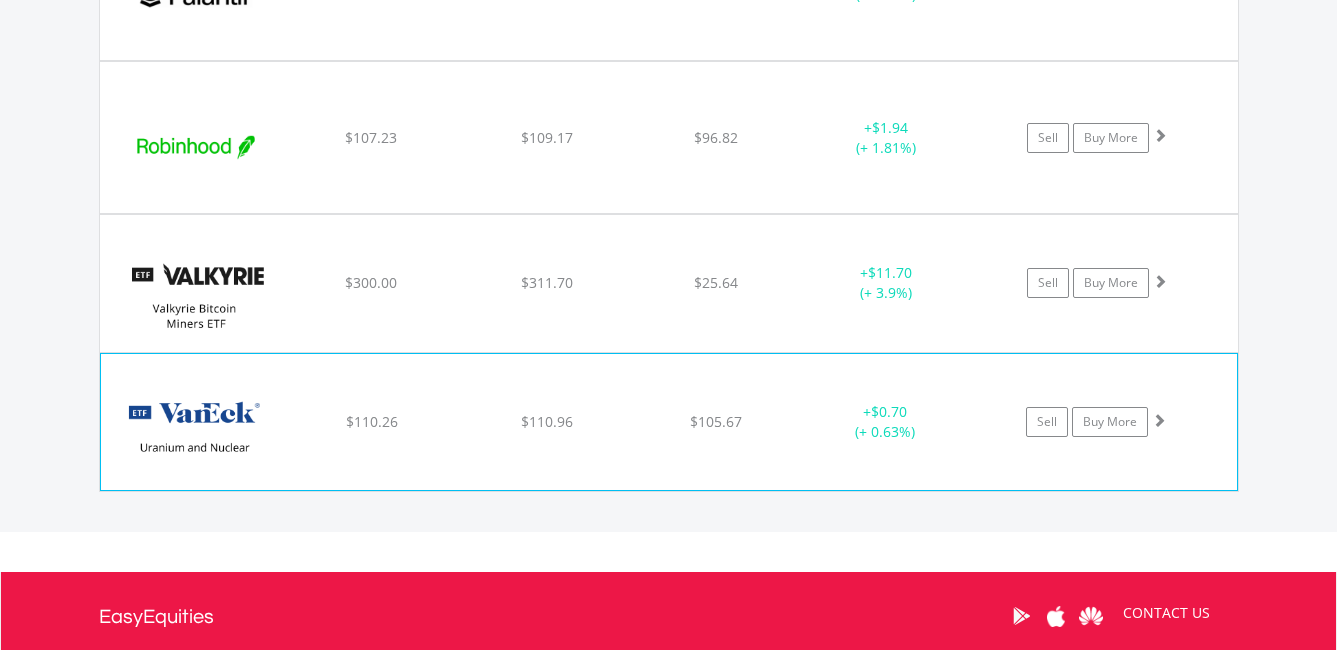click on "+  $0.70 (+ 0.63%)" at bounding box center [886, -1626] 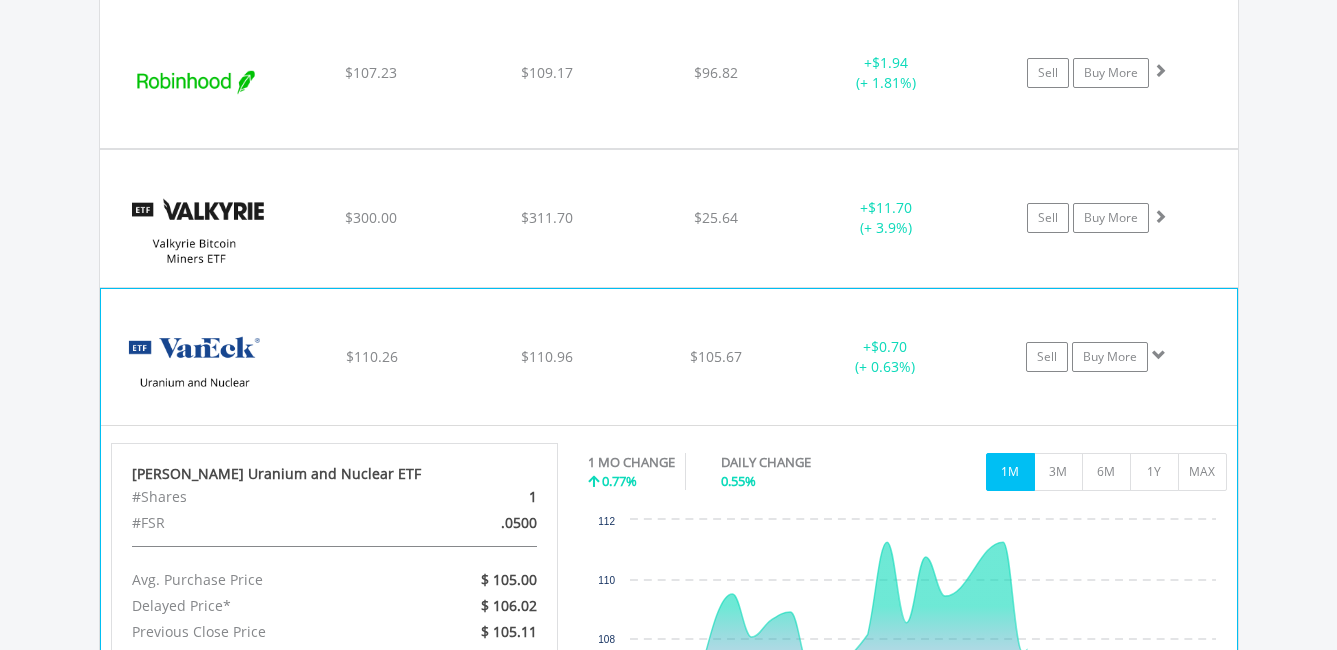scroll, scrollTop: 3443, scrollLeft: 0, axis: vertical 